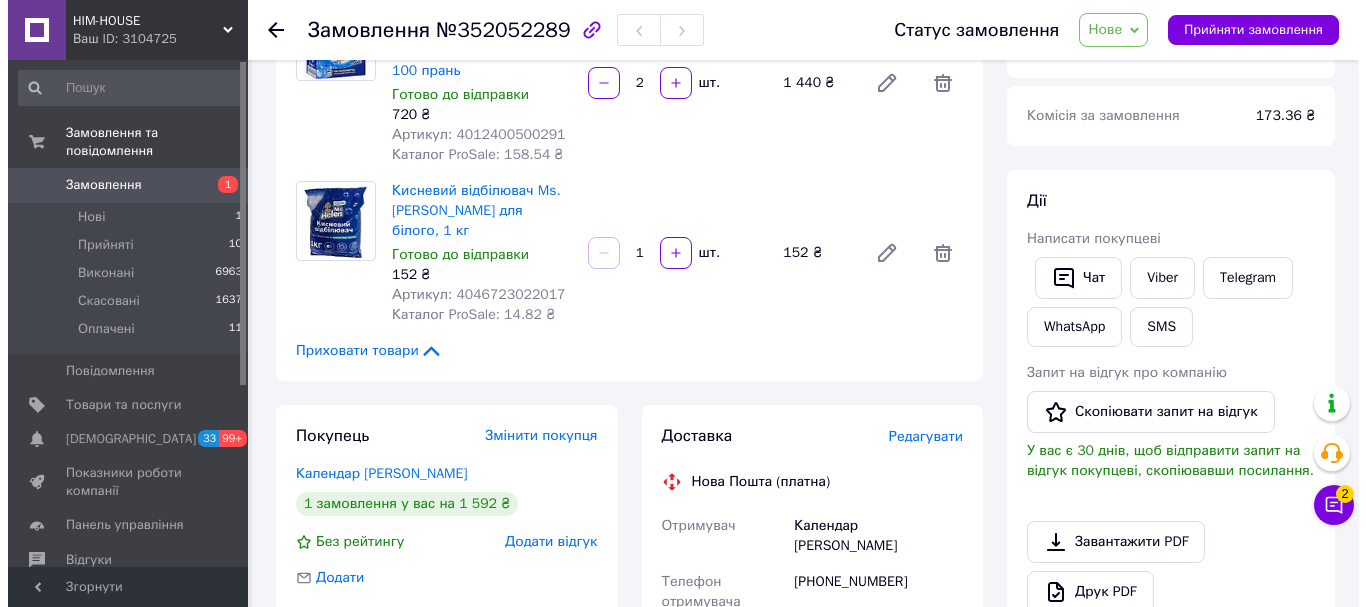 scroll, scrollTop: 300, scrollLeft: 0, axis: vertical 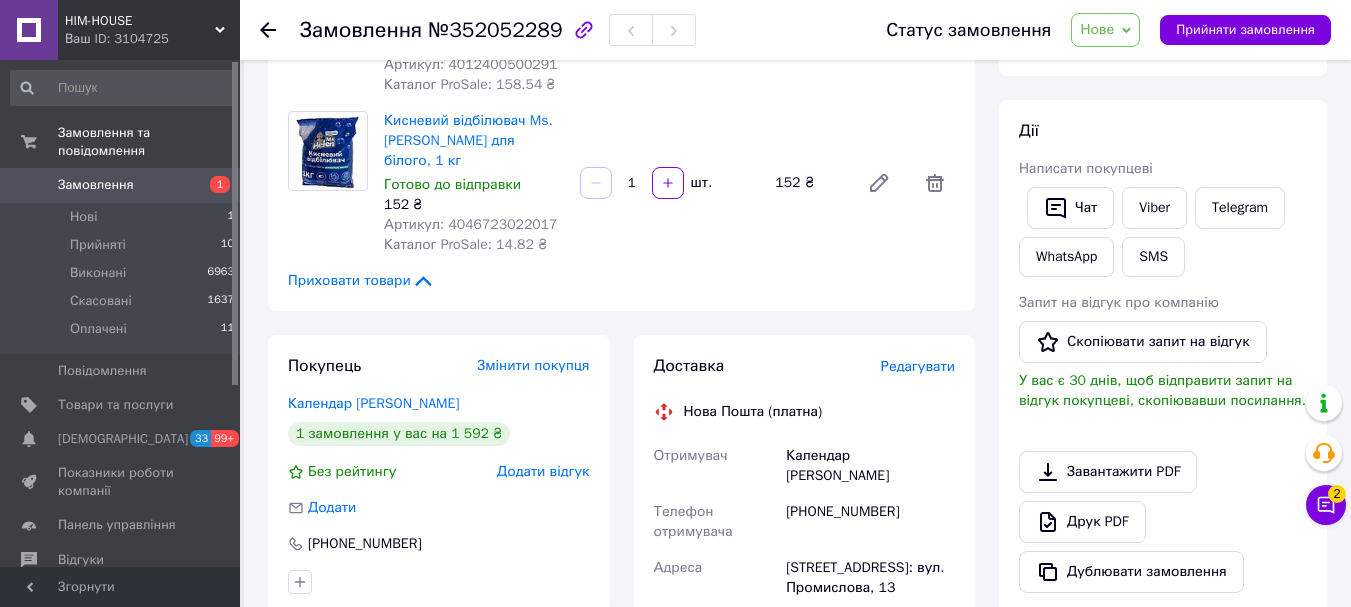 click on "Редагувати" at bounding box center (918, 366) 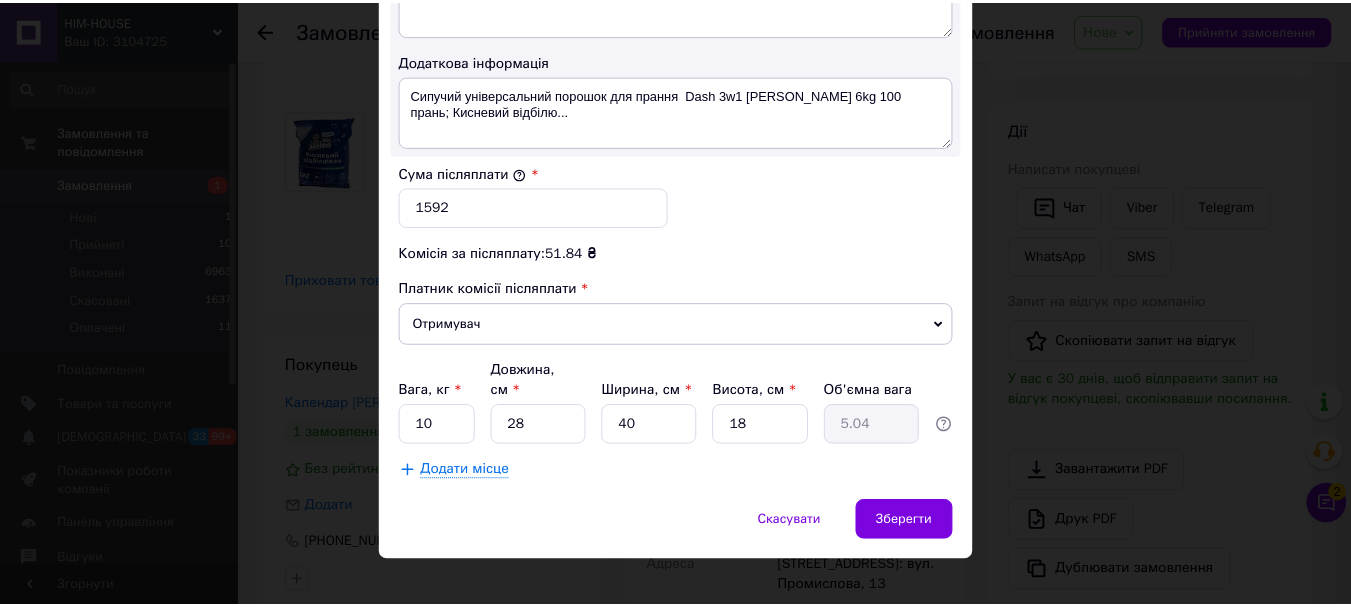 scroll, scrollTop: 1143, scrollLeft: 0, axis: vertical 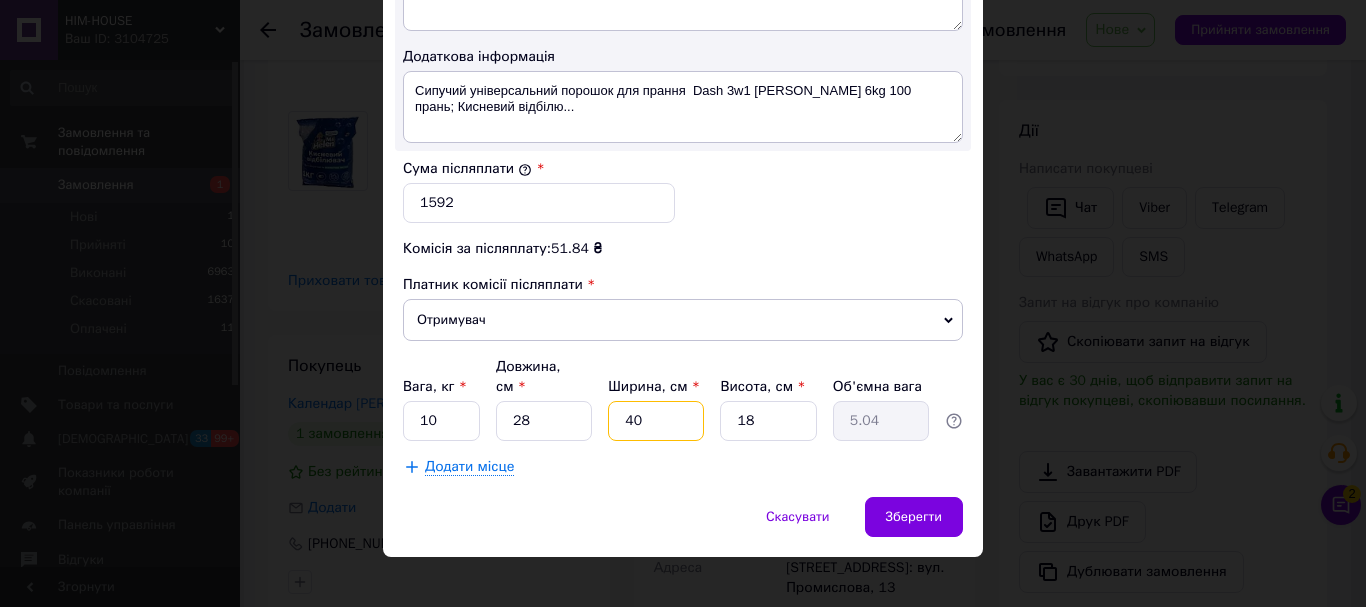 click on "40" at bounding box center [656, 421] 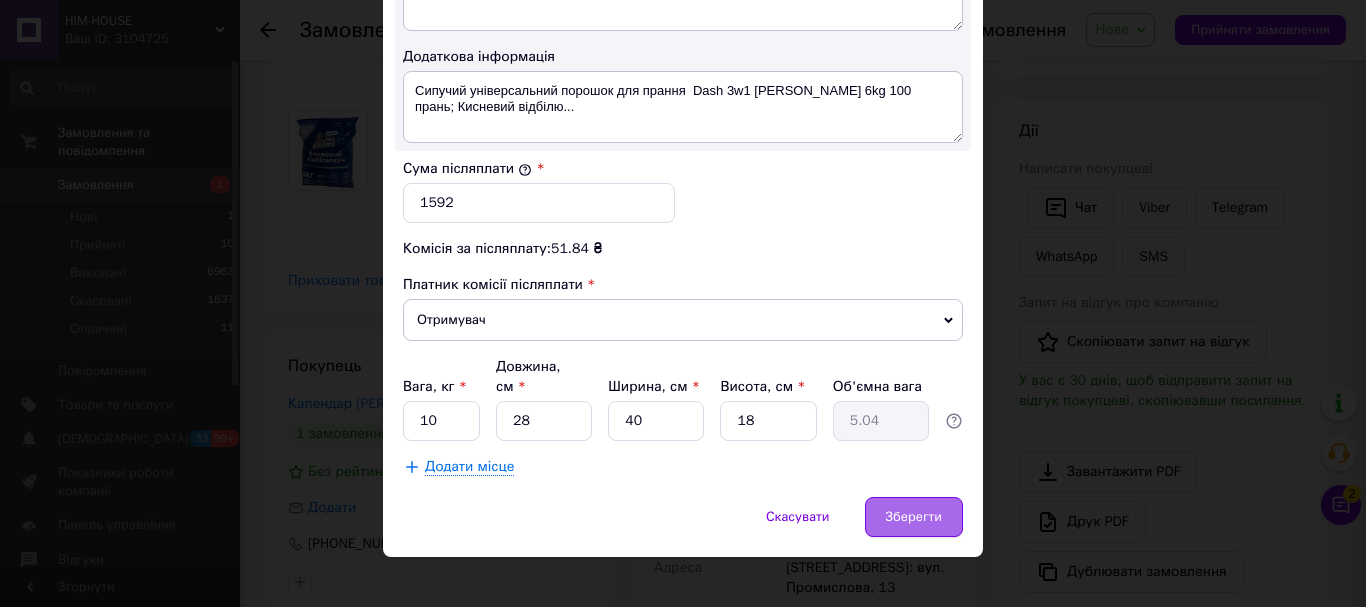 click on "Зберегти" at bounding box center [914, 517] 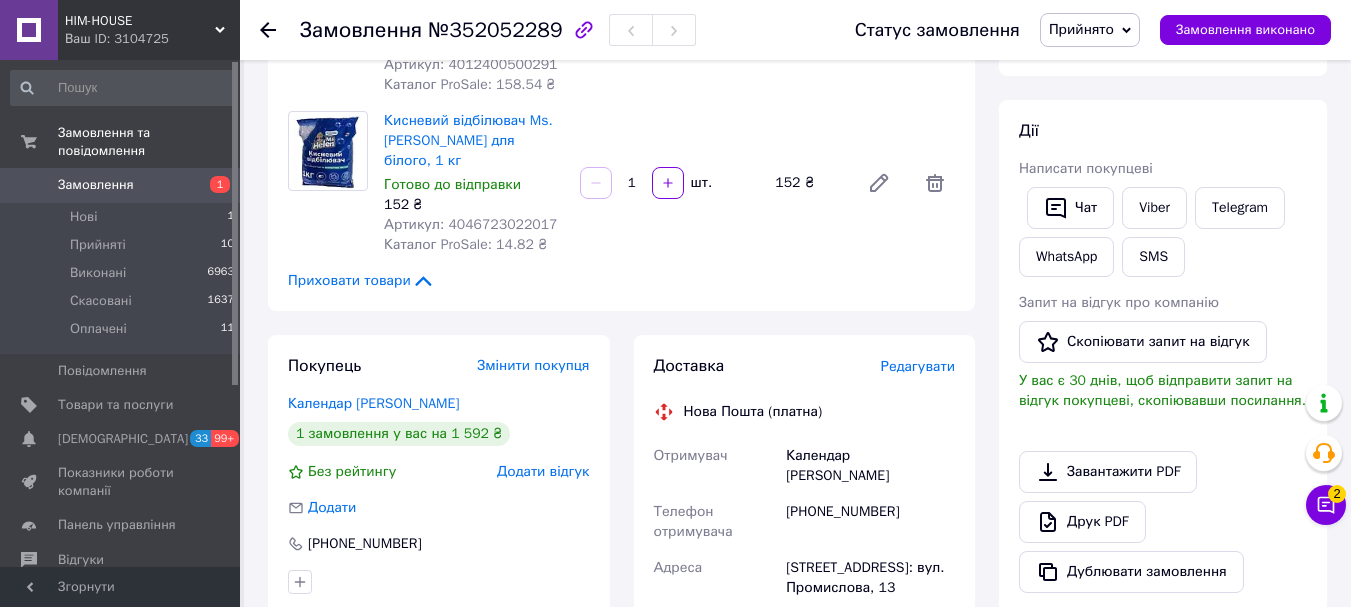 click 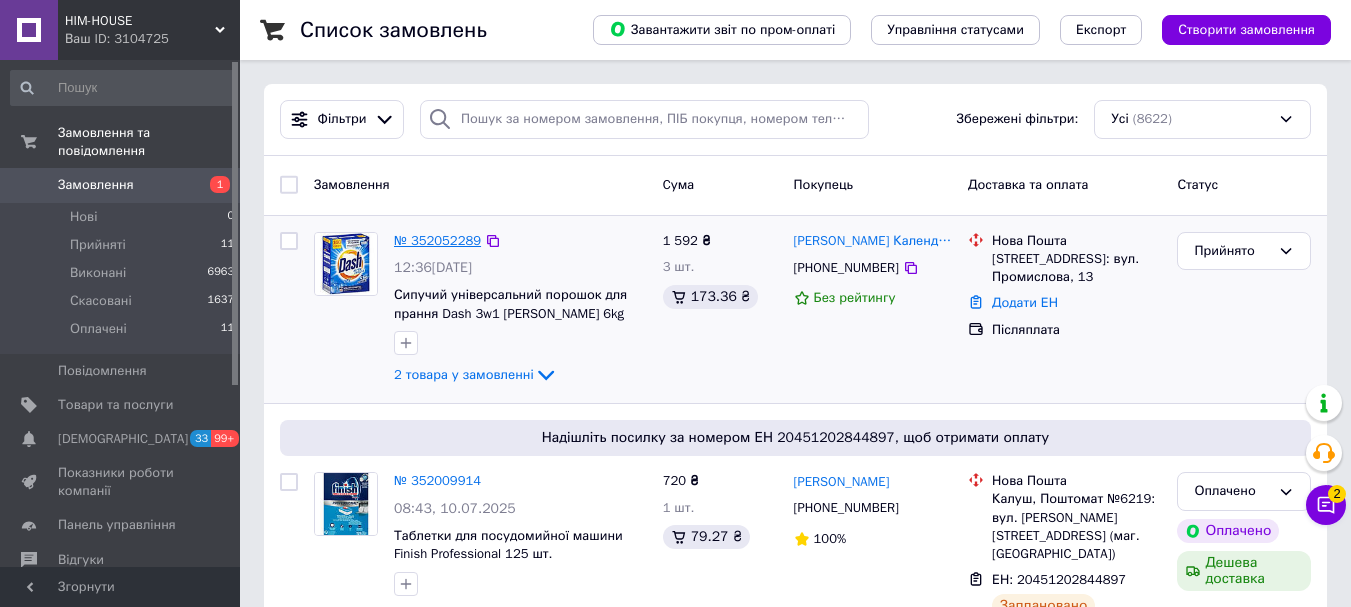 click on "№ 352052289" at bounding box center [437, 240] 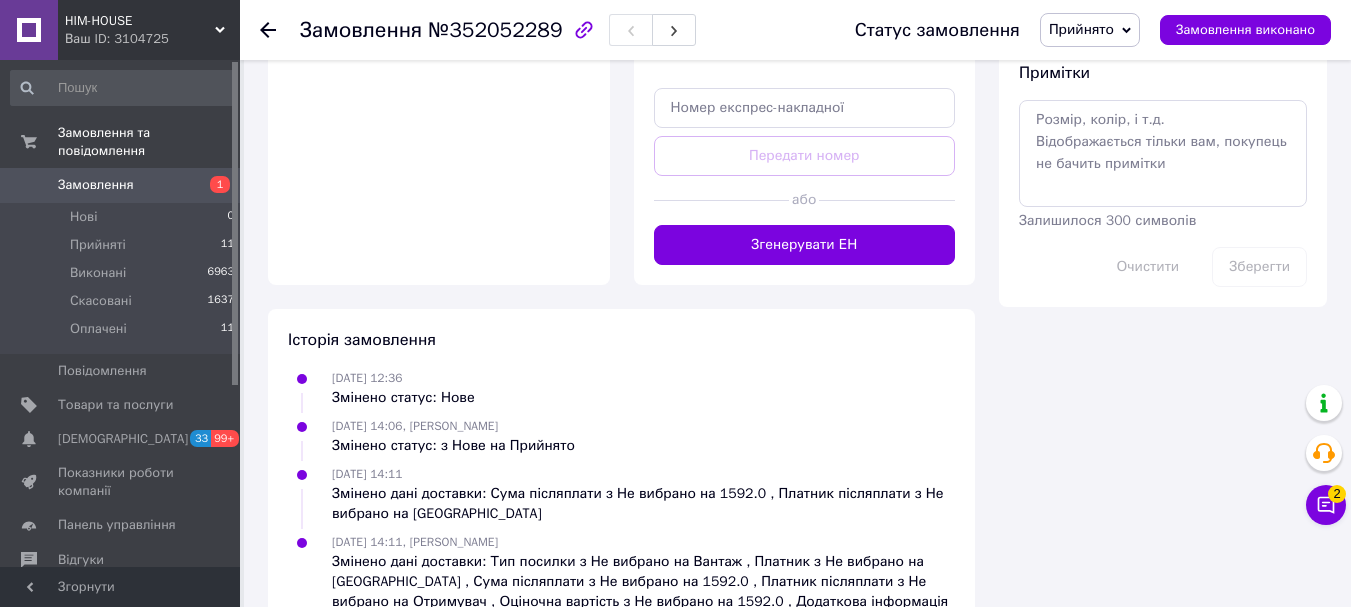 scroll, scrollTop: 1100, scrollLeft: 0, axis: vertical 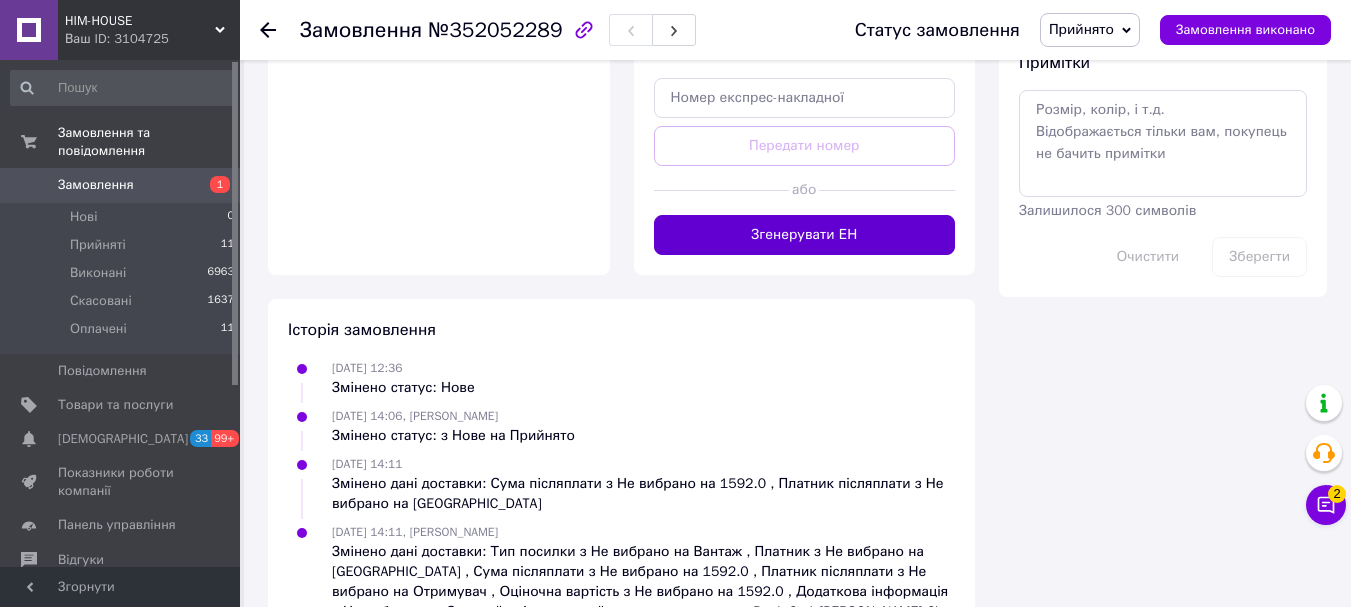 click on "Згенерувати ЕН" at bounding box center (805, 235) 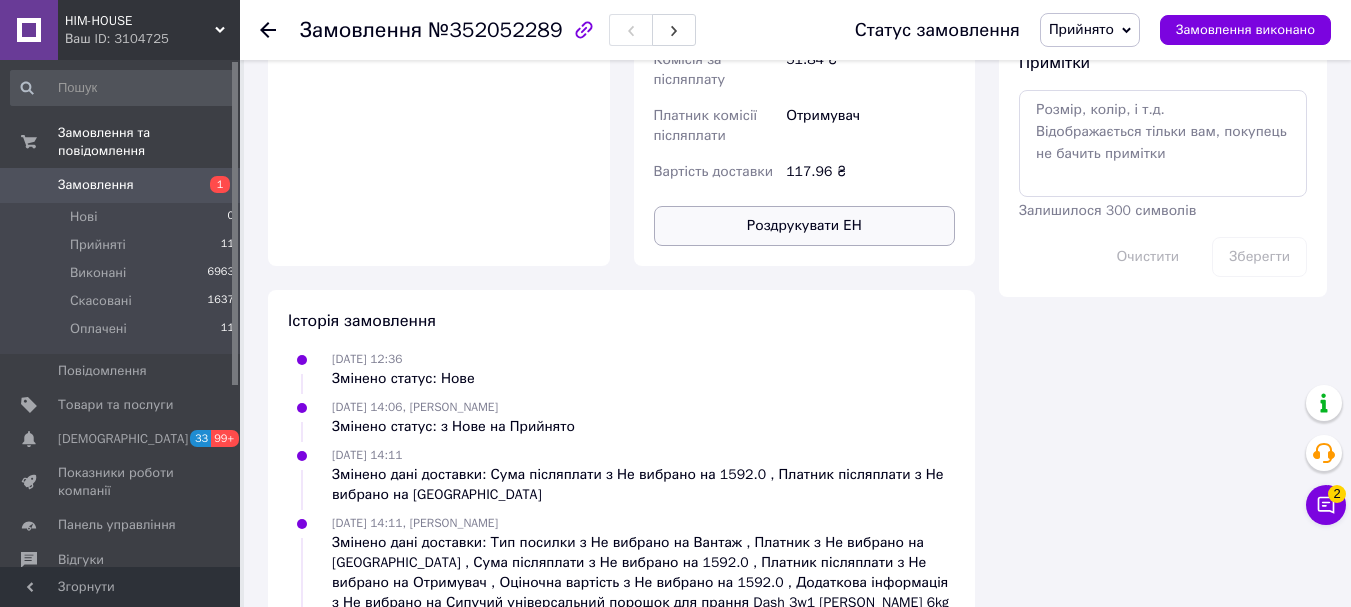 click on "Роздрукувати ЕН" at bounding box center [805, 226] 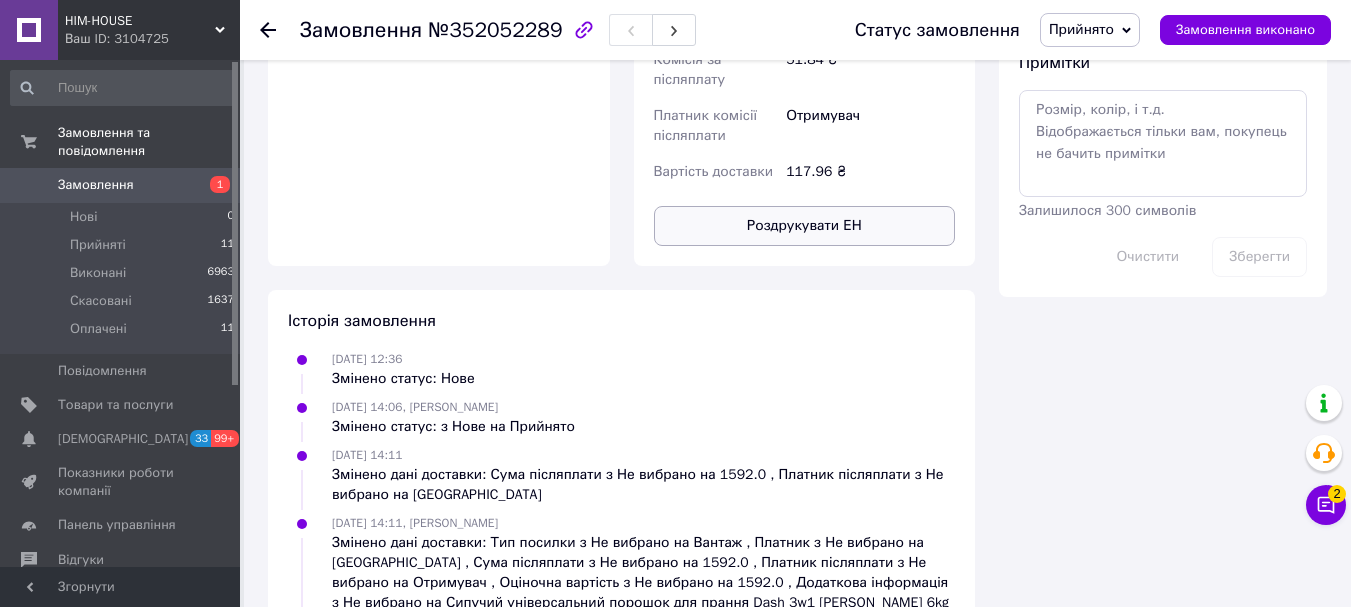 click on "Роздрукувати ЕН" at bounding box center [805, 226] 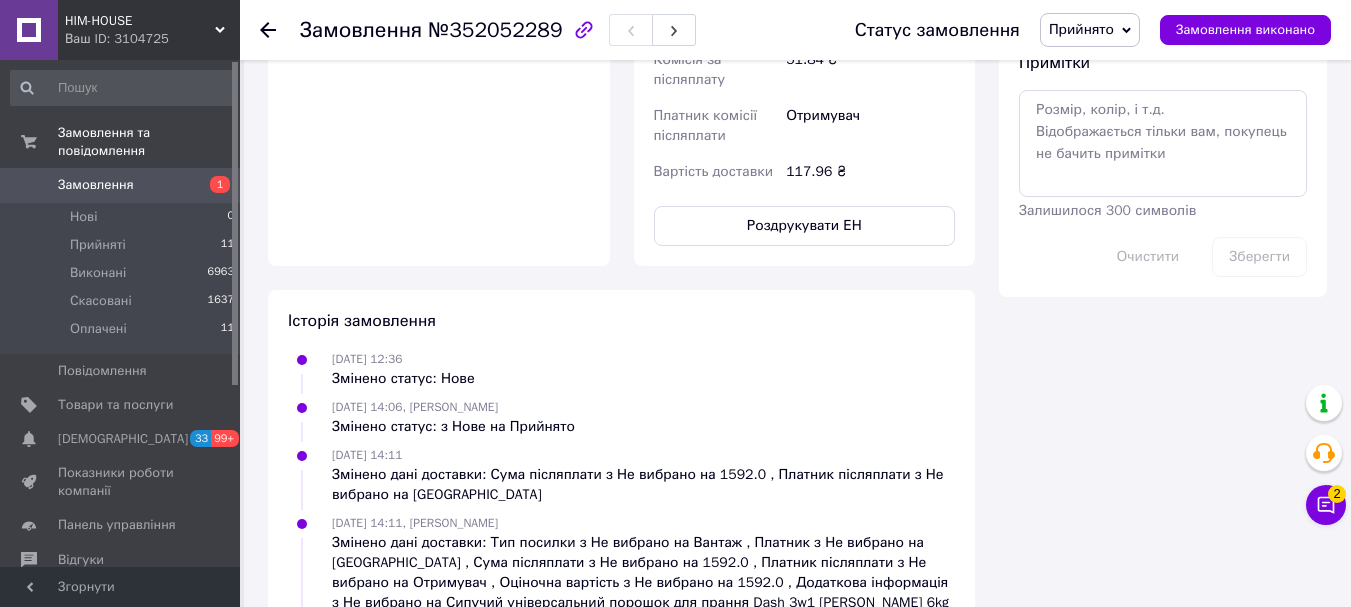 click 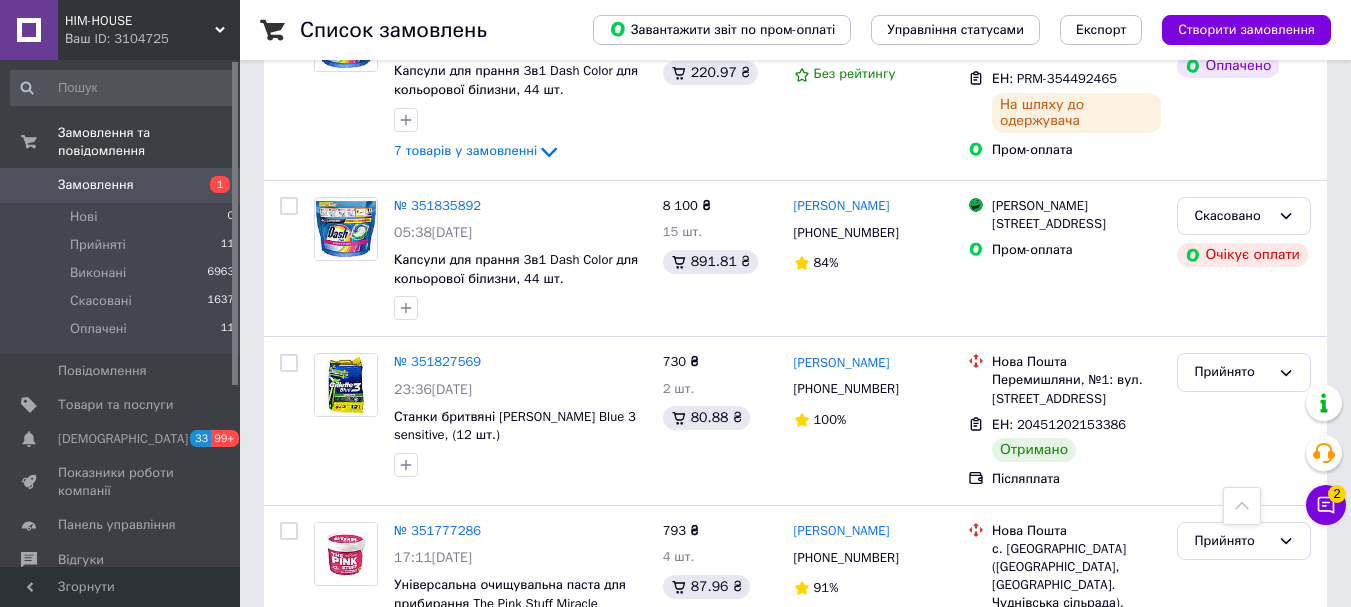 scroll, scrollTop: 2100, scrollLeft: 0, axis: vertical 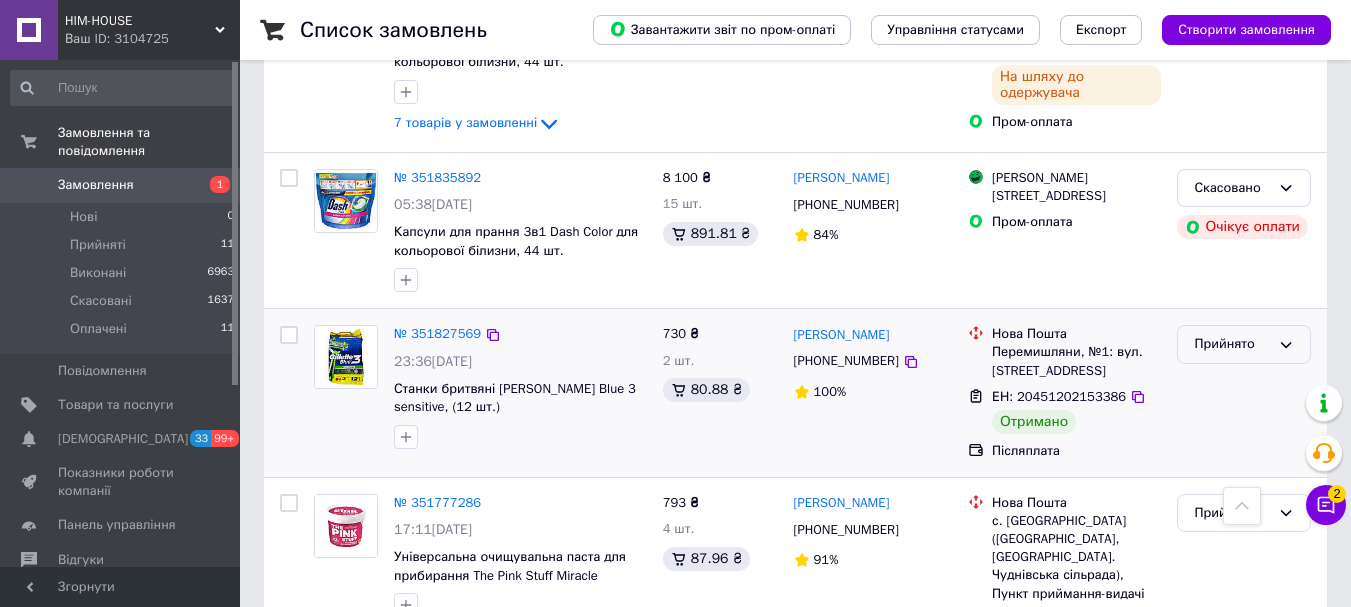 click on "Прийнято" at bounding box center [1232, 344] 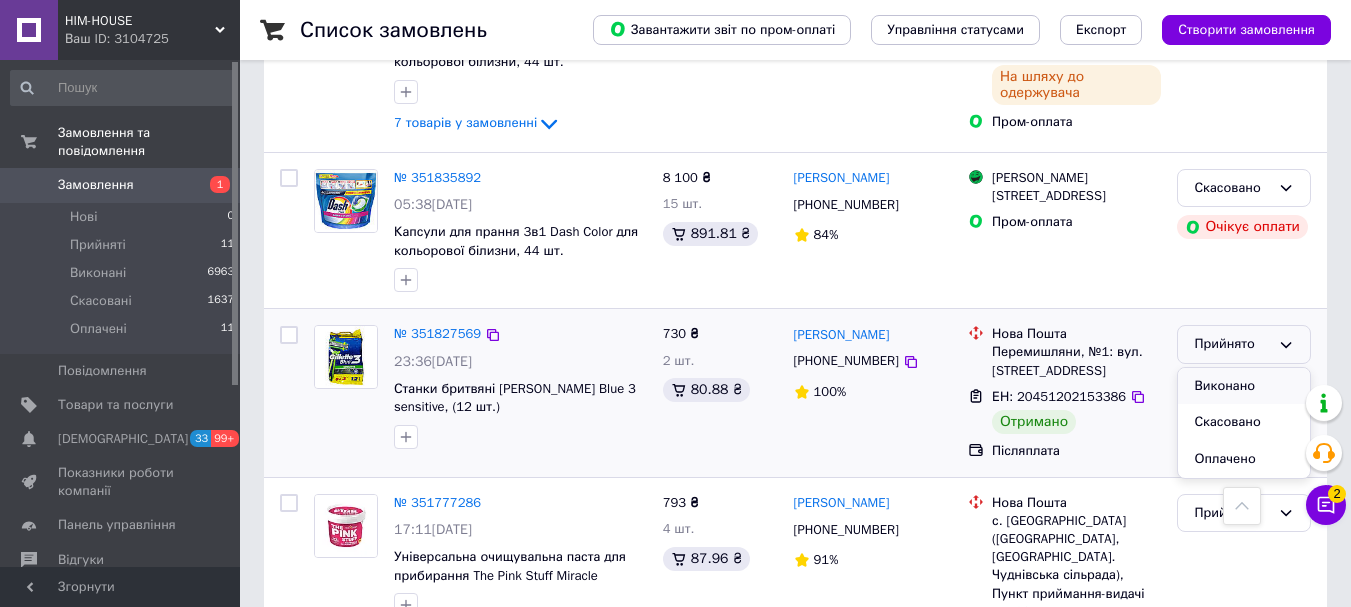click on "Виконано" at bounding box center (1244, 386) 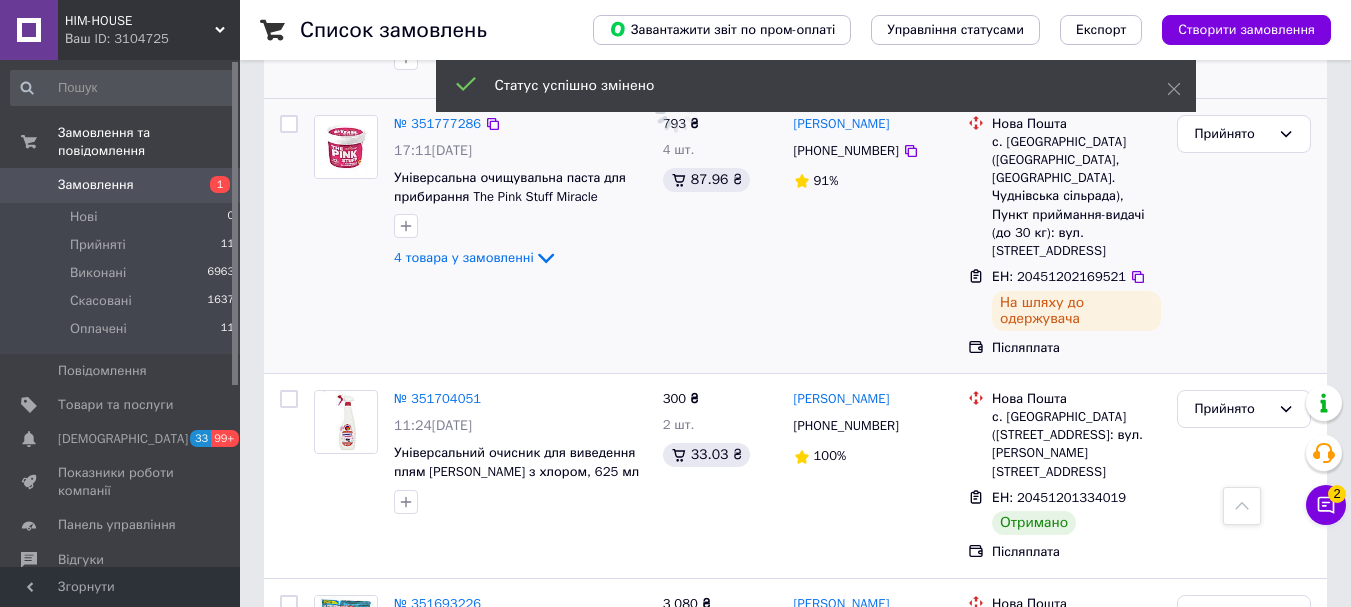 scroll, scrollTop: 2600, scrollLeft: 0, axis: vertical 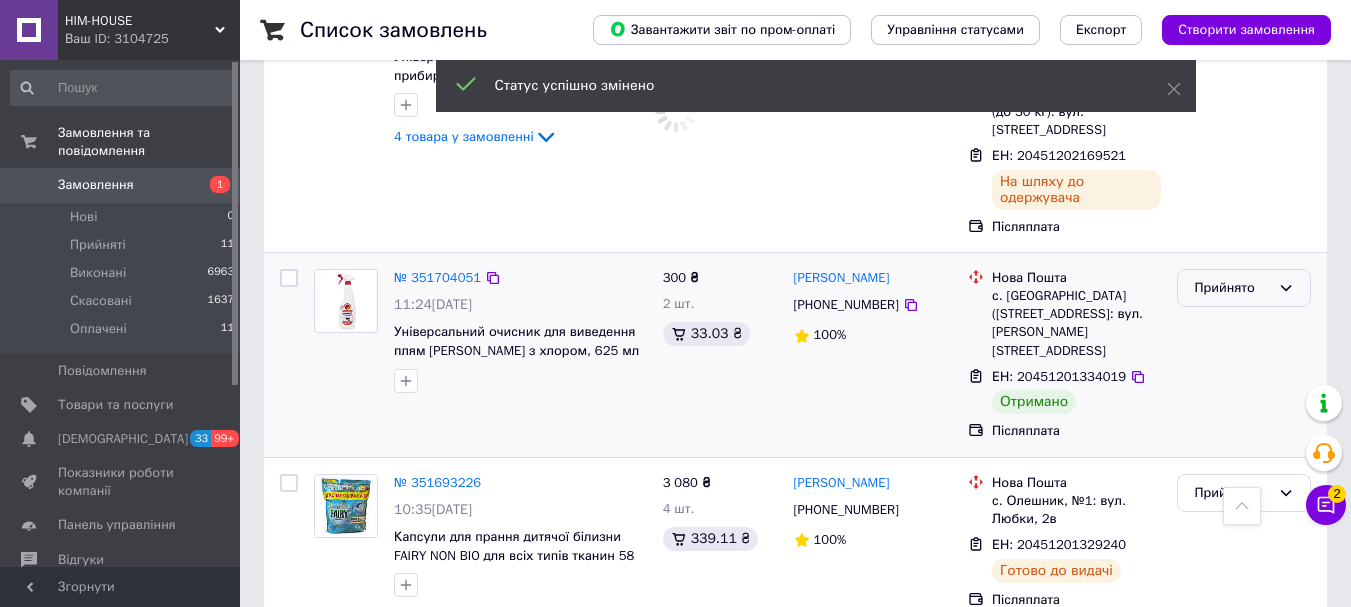 click on "Прийнято" at bounding box center [1232, 288] 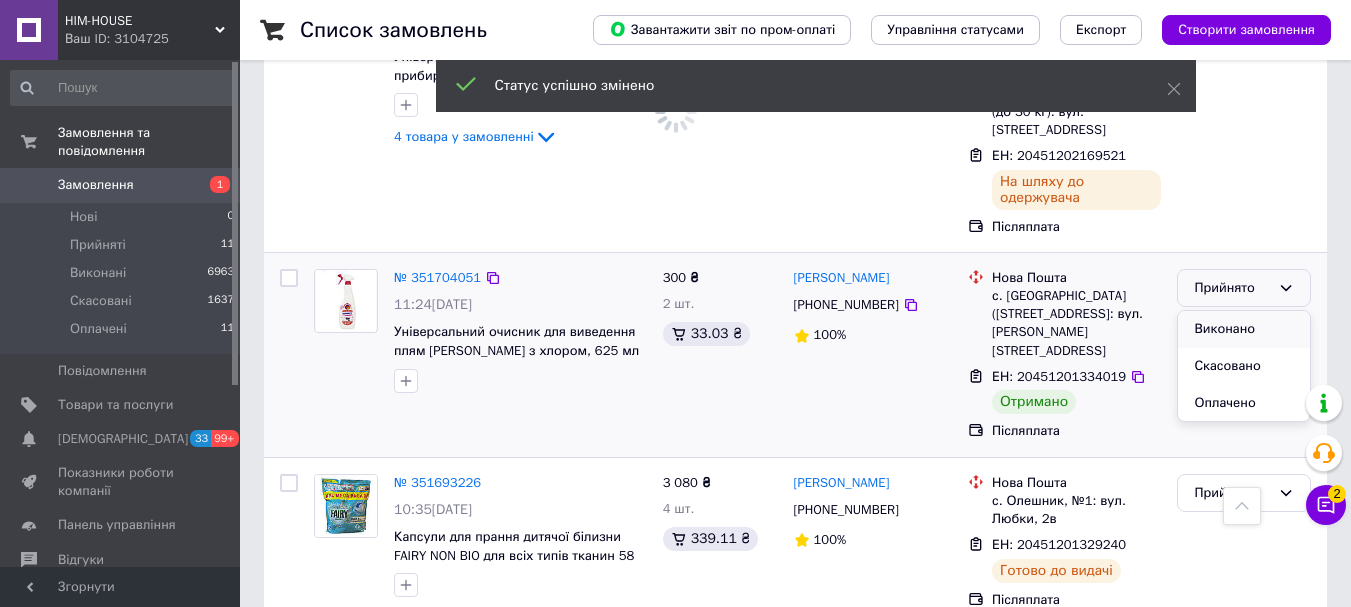 click on "Виконано" at bounding box center [1244, 329] 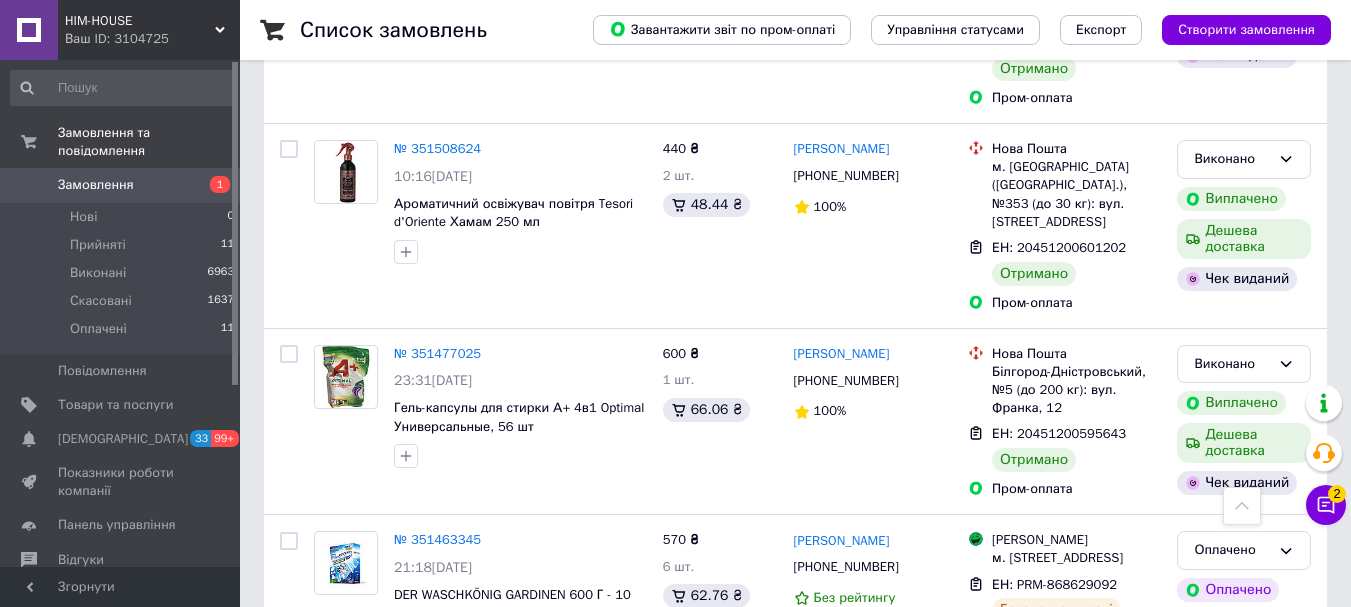 scroll, scrollTop: 3731, scrollLeft: 0, axis: vertical 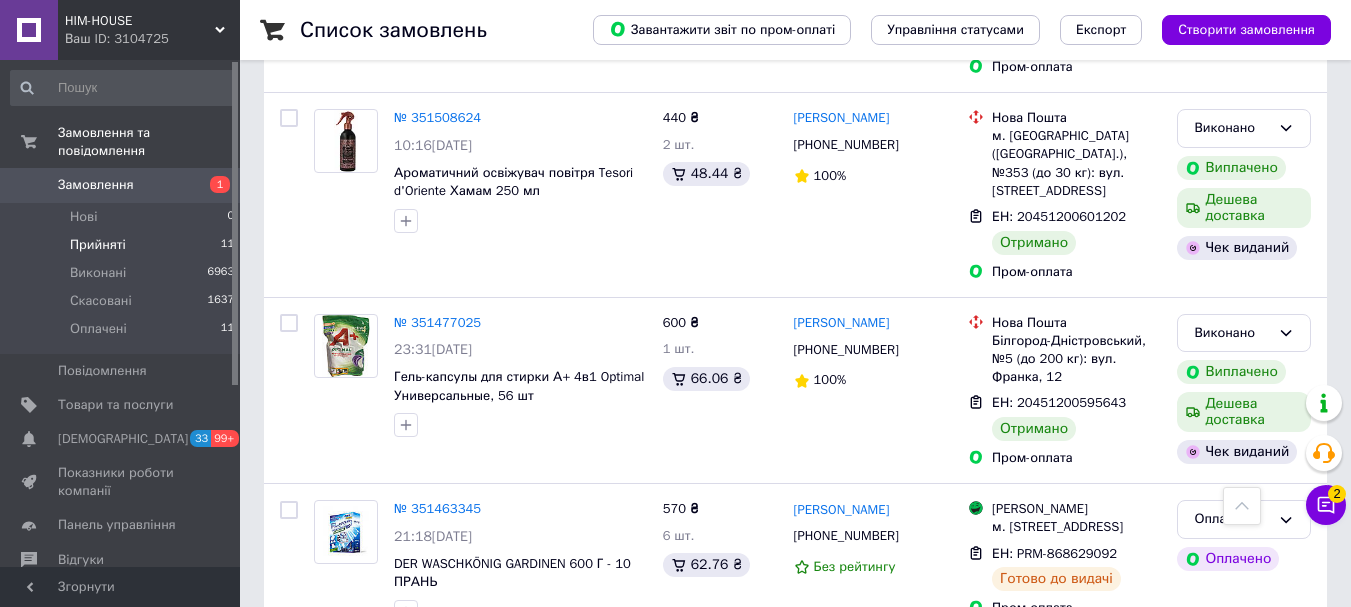 click on "Прийняті" at bounding box center (98, 245) 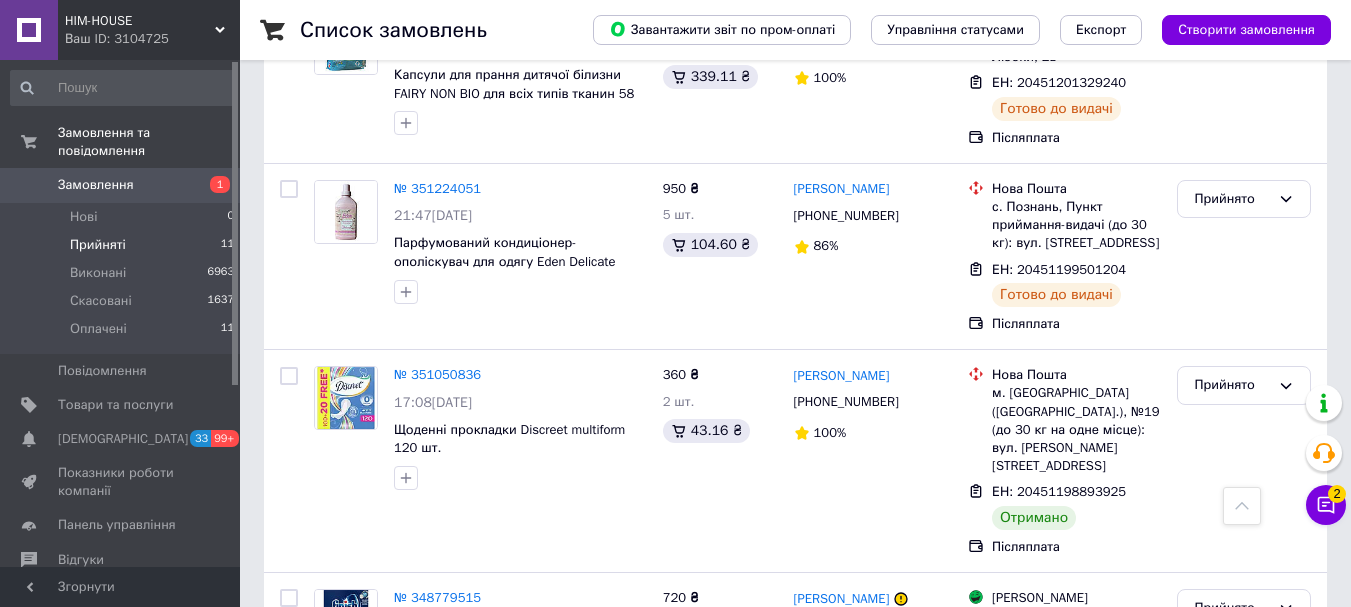 scroll, scrollTop: 1400, scrollLeft: 0, axis: vertical 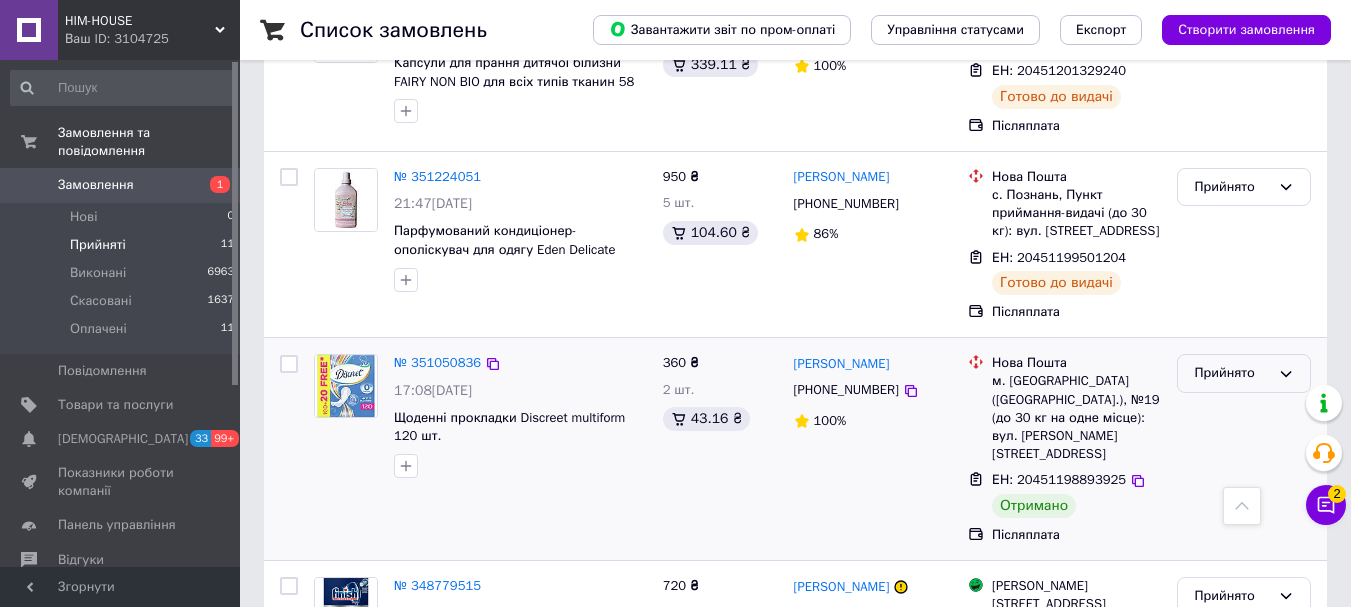 click on "Прийнято" at bounding box center [1244, 373] 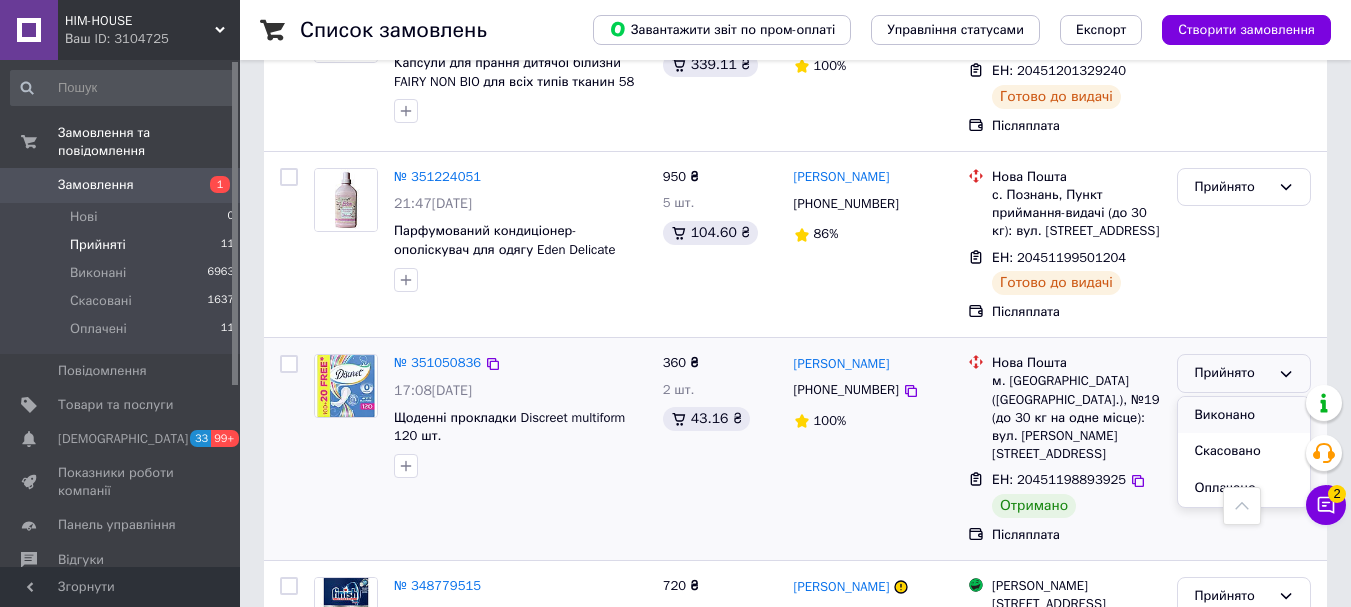 click on "Виконано" at bounding box center (1244, 415) 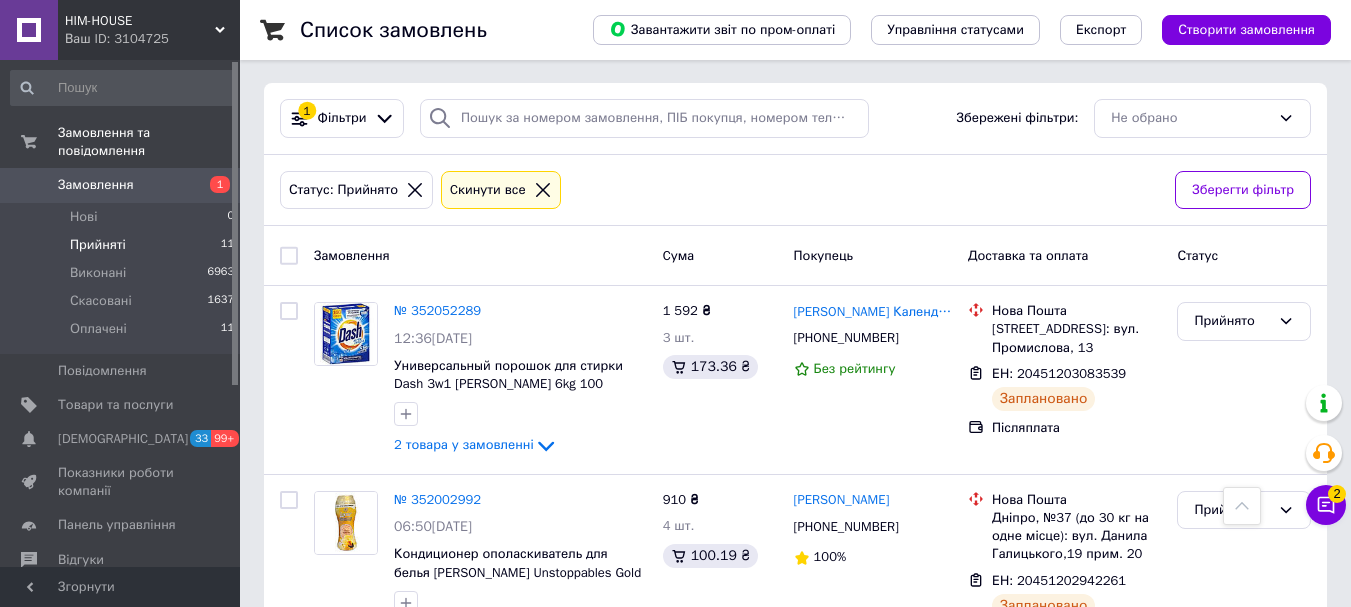 scroll, scrollTop: 0, scrollLeft: 0, axis: both 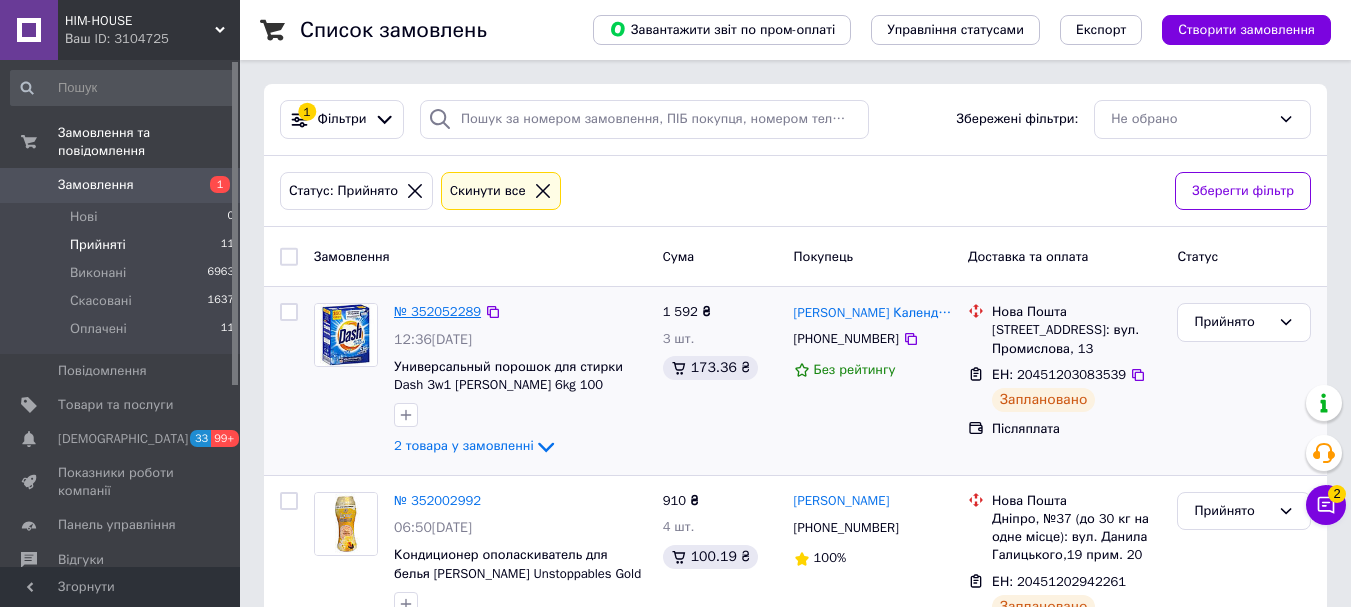 click on "№ 352052289" at bounding box center [437, 311] 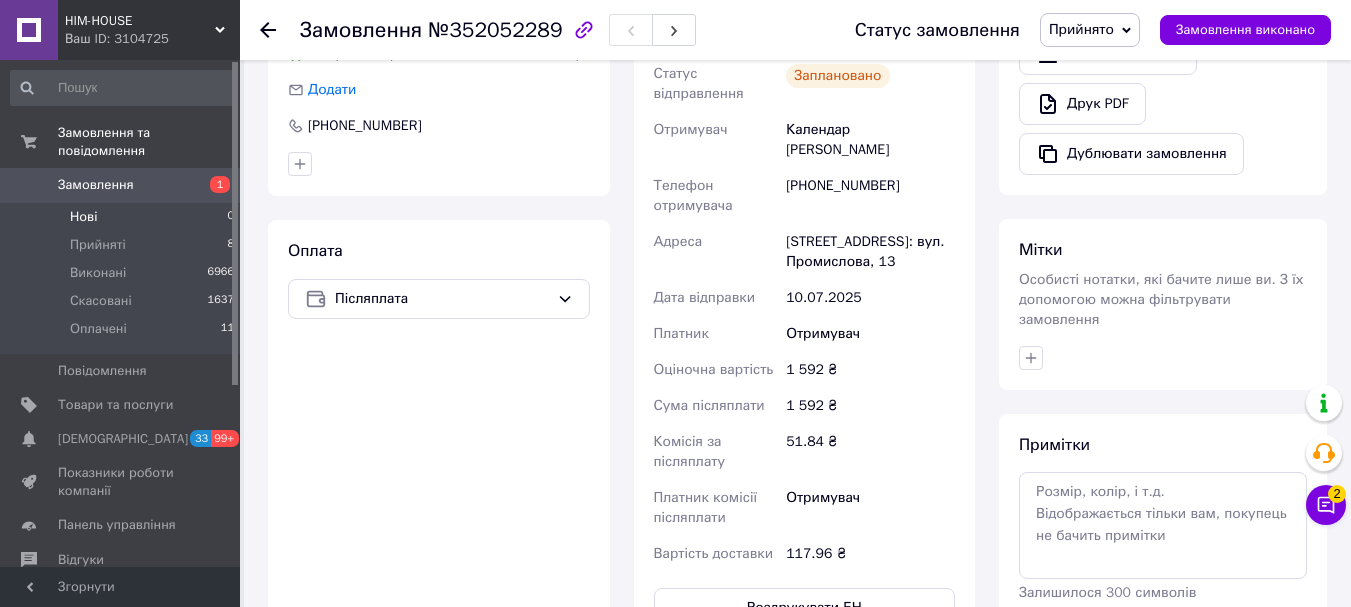 scroll, scrollTop: 418, scrollLeft: 0, axis: vertical 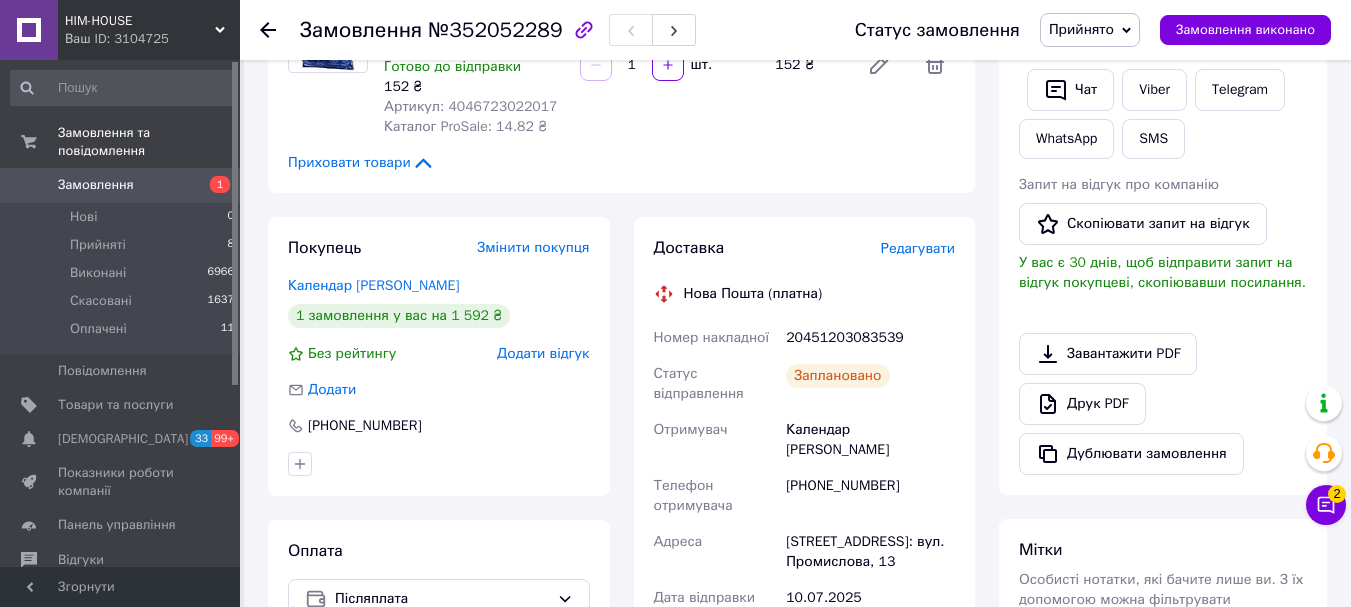 click 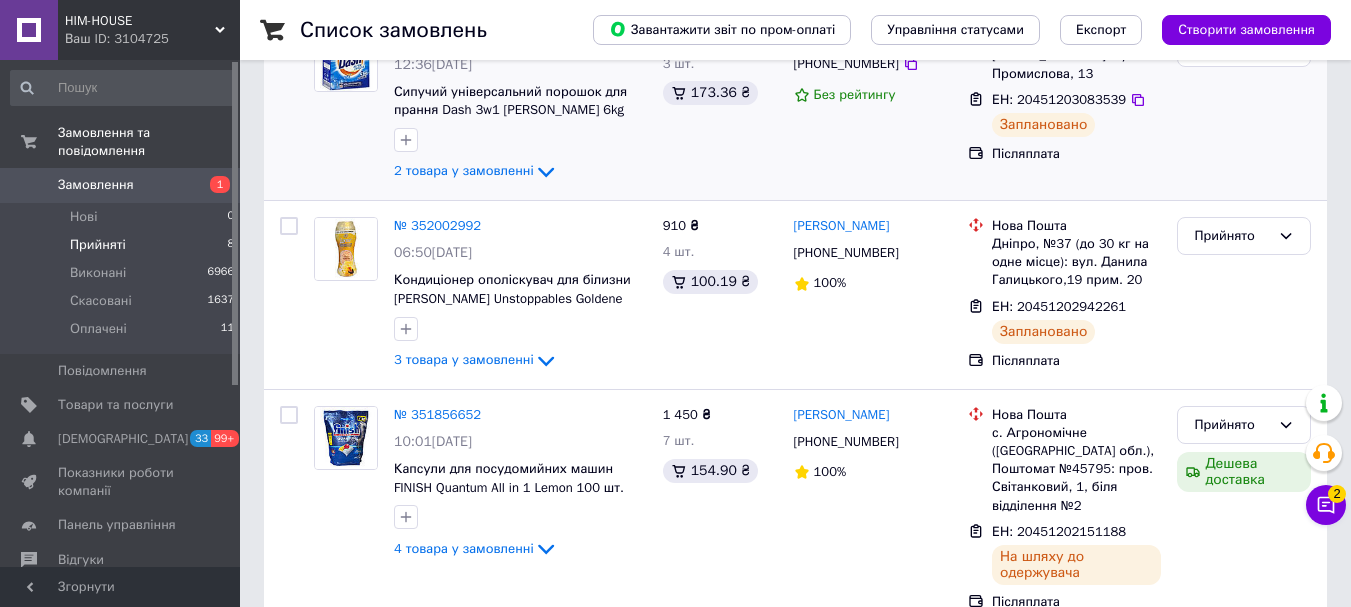 scroll, scrollTop: 300, scrollLeft: 0, axis: vertical 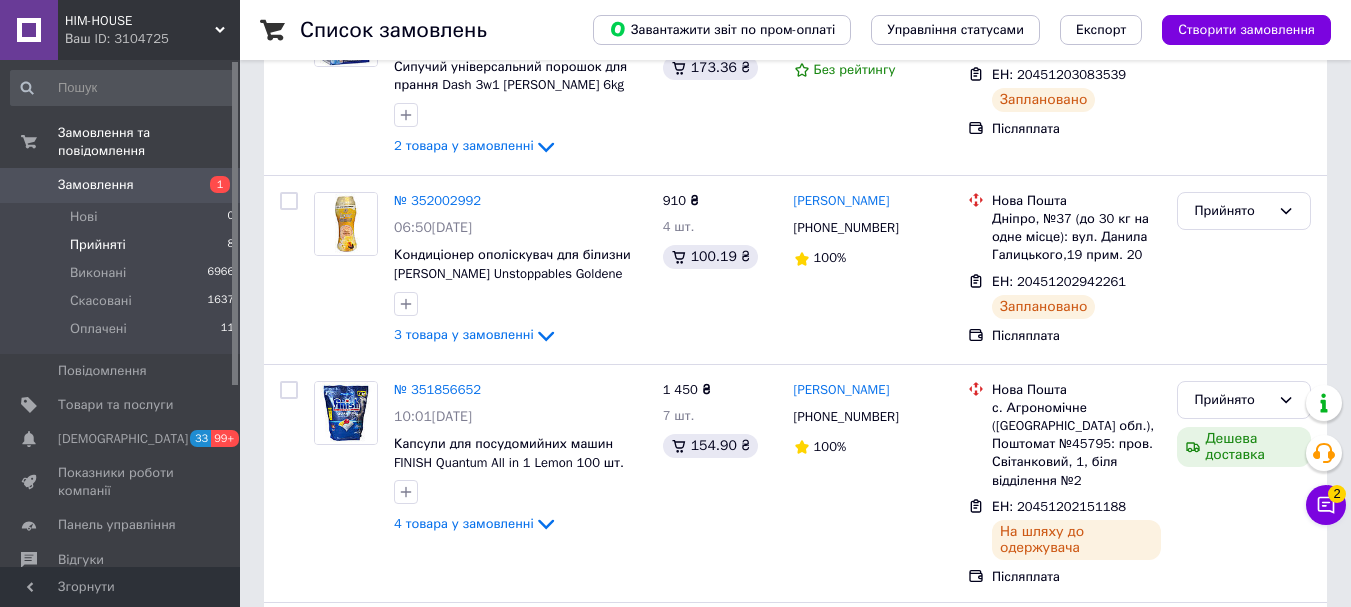 click on "Ваш ID: 3104725" at bounding box center (152, 39) 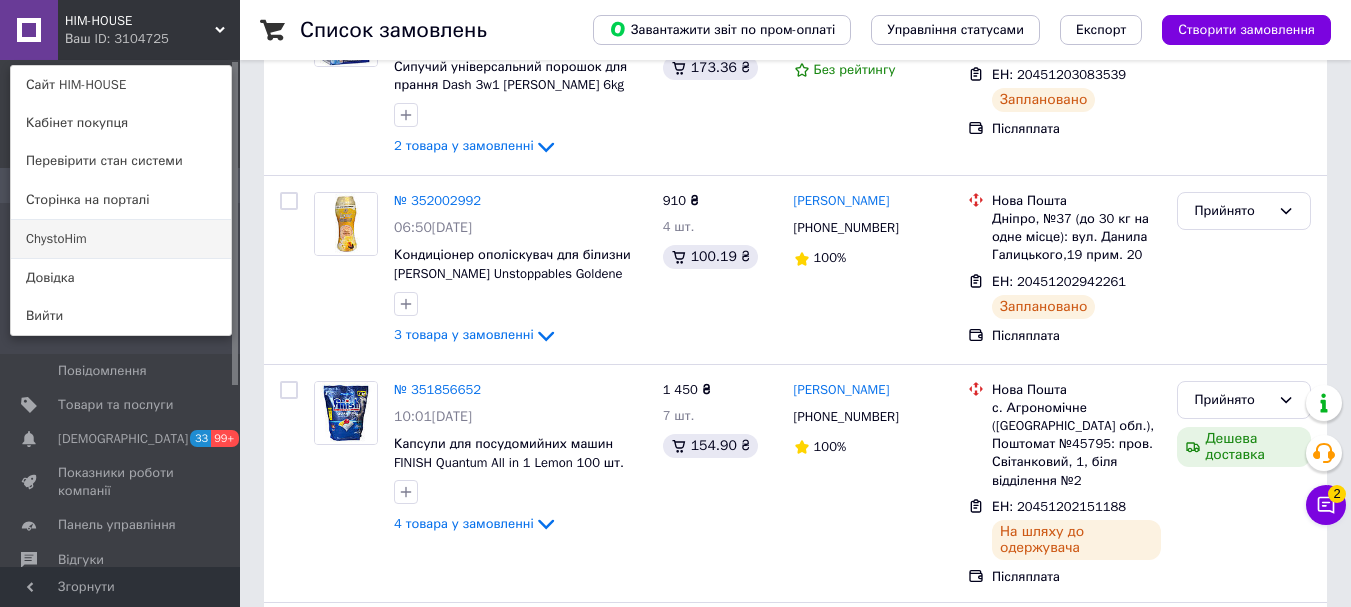 click on "ChystoHim" at bounding box center [121, 239] 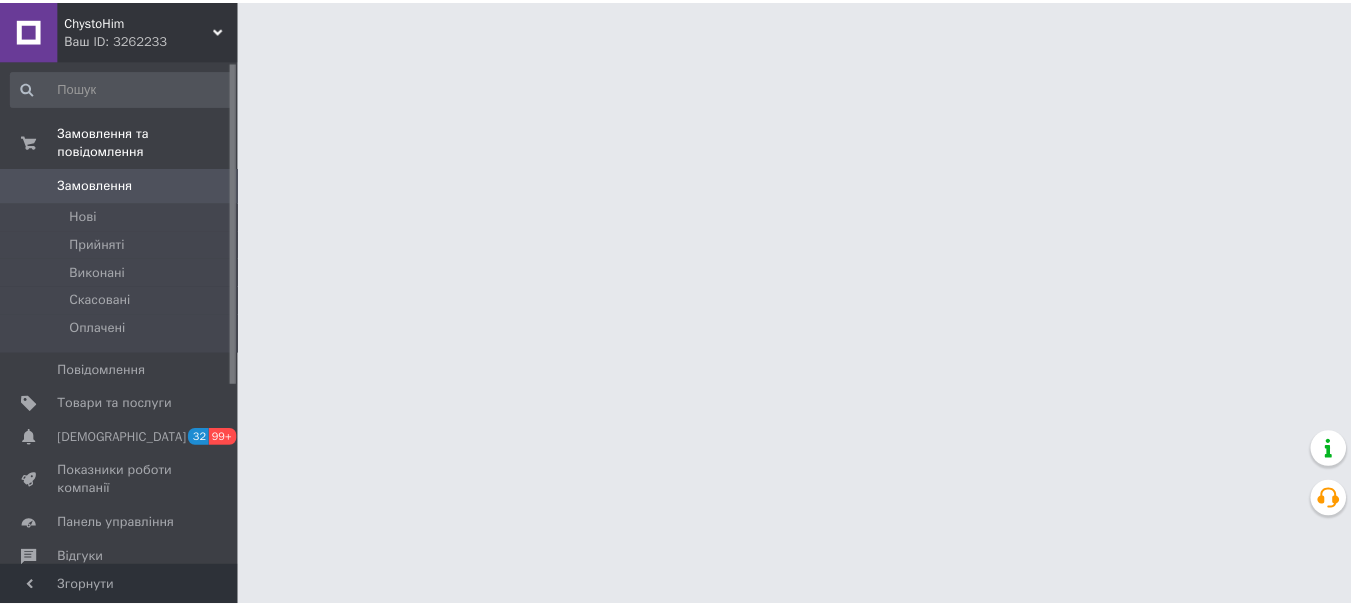 scroll, scrollTop: 0, scrollLeft: 0, axis: both 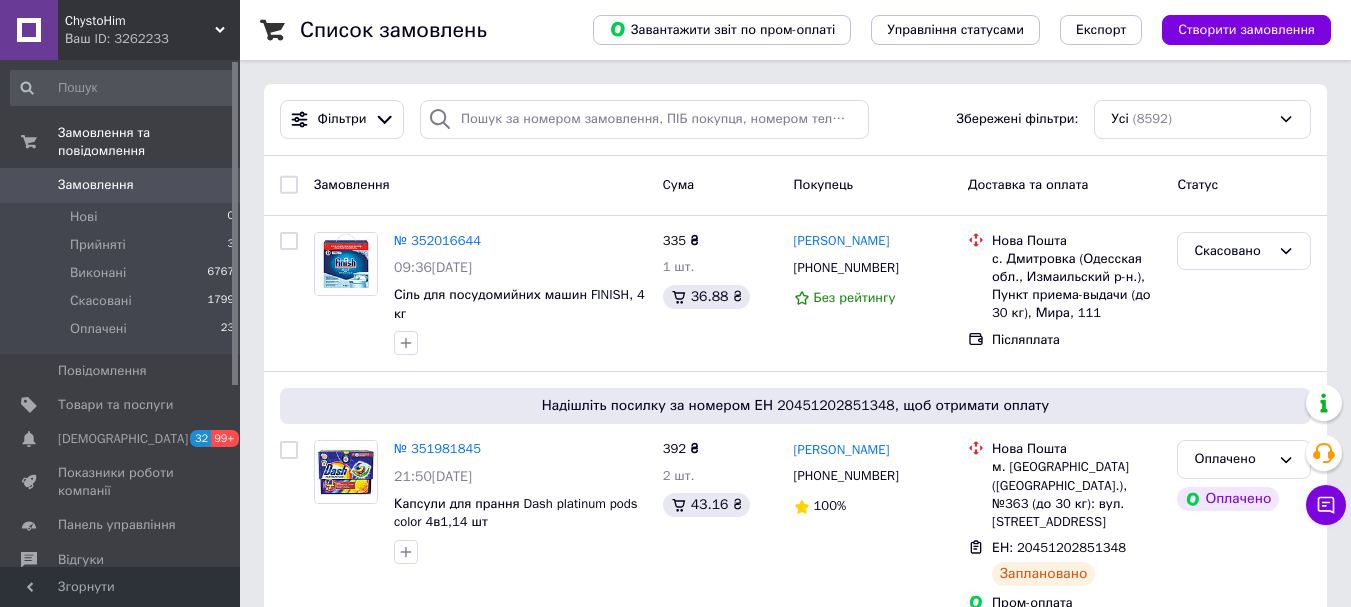 click on "Ваш ID: 3262233" at bounding box center (152, 39) 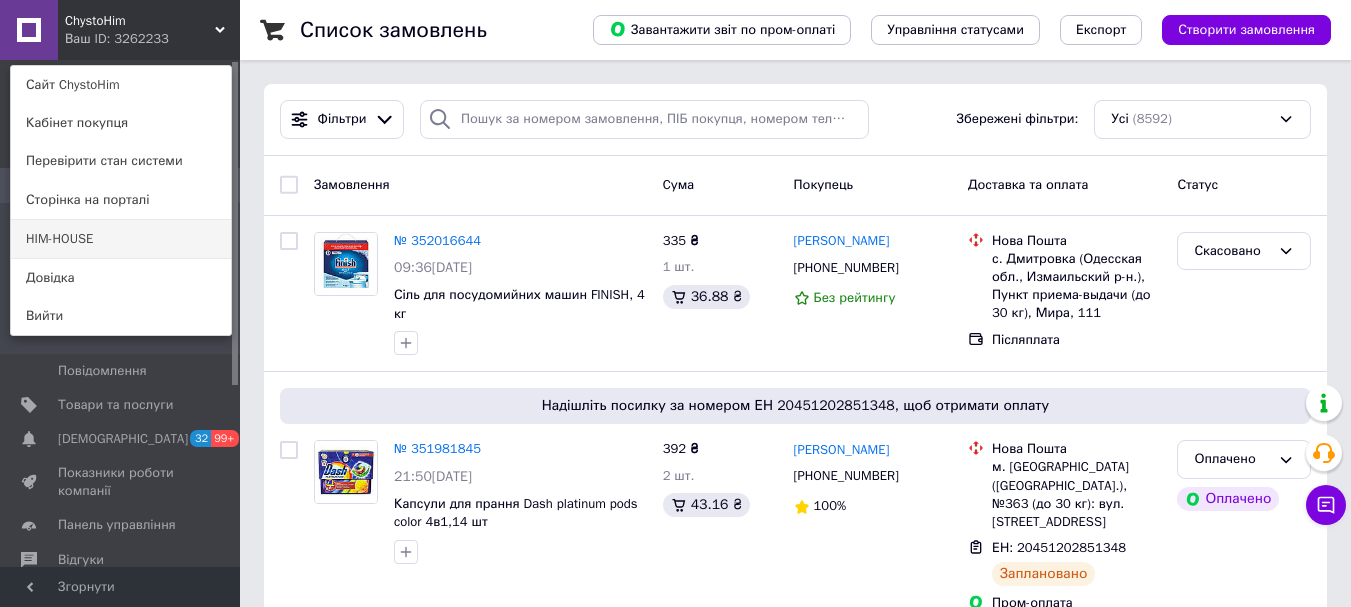 click on "HIM-HOUSE" at bounding box center (121, 239) 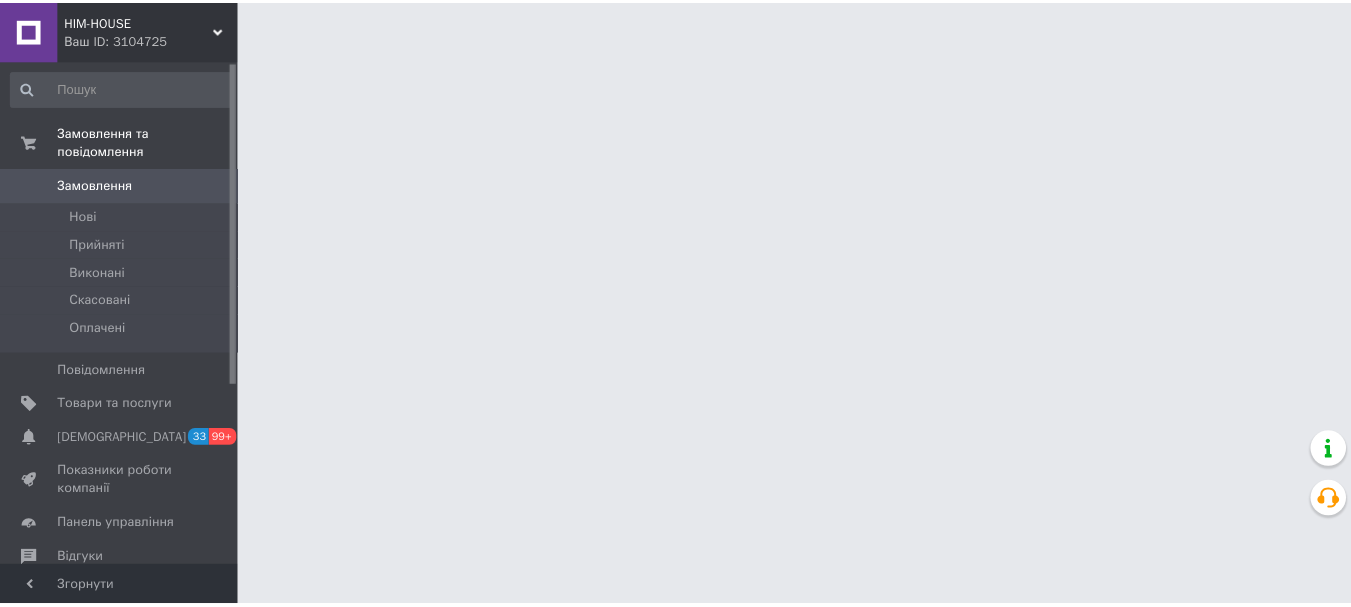 scroll, scrollTop: 0, scrollLeft: 0, axis: both 